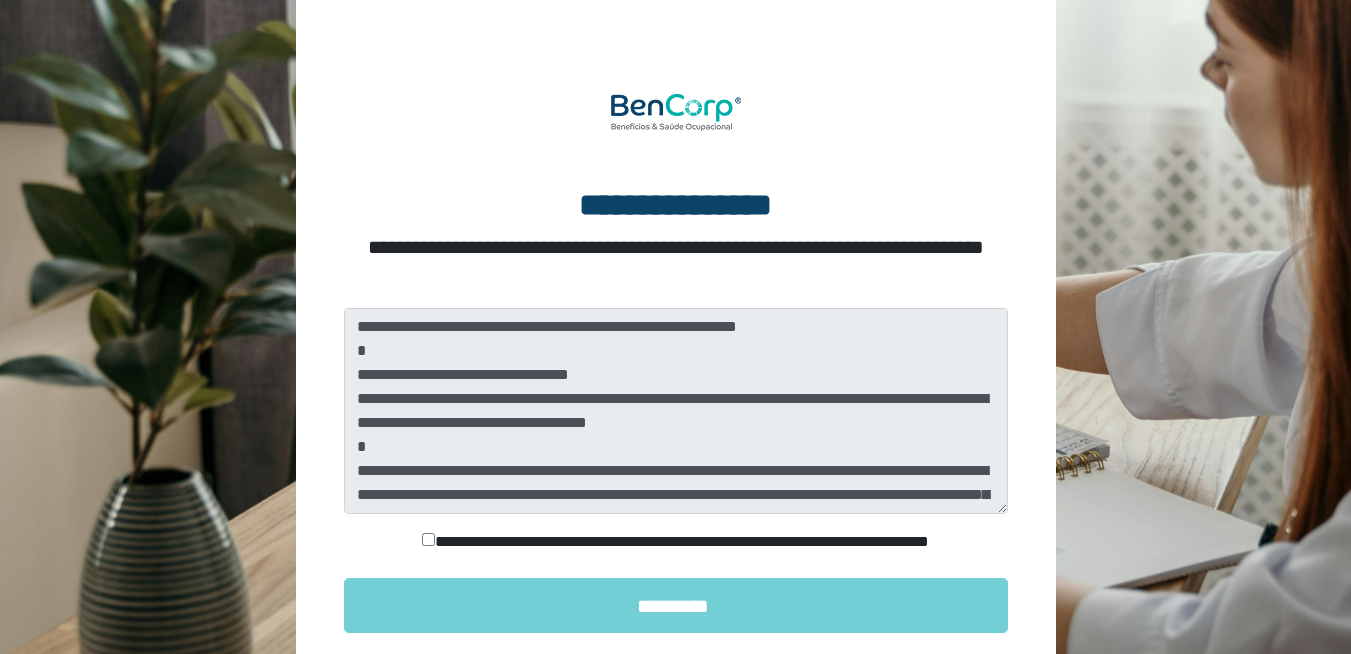 scroll, scrollTop: 227, scrollLeft: 0, axis: vertical 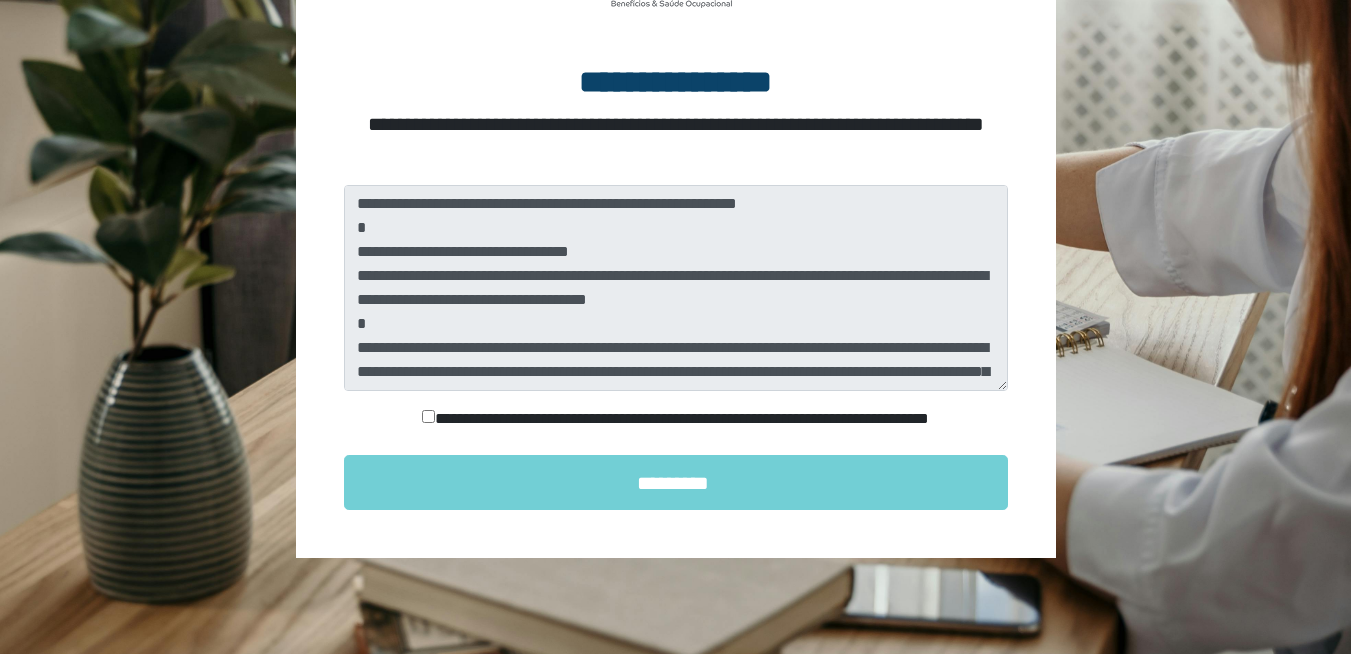 click on "**********" at bounding box center [676, 419] 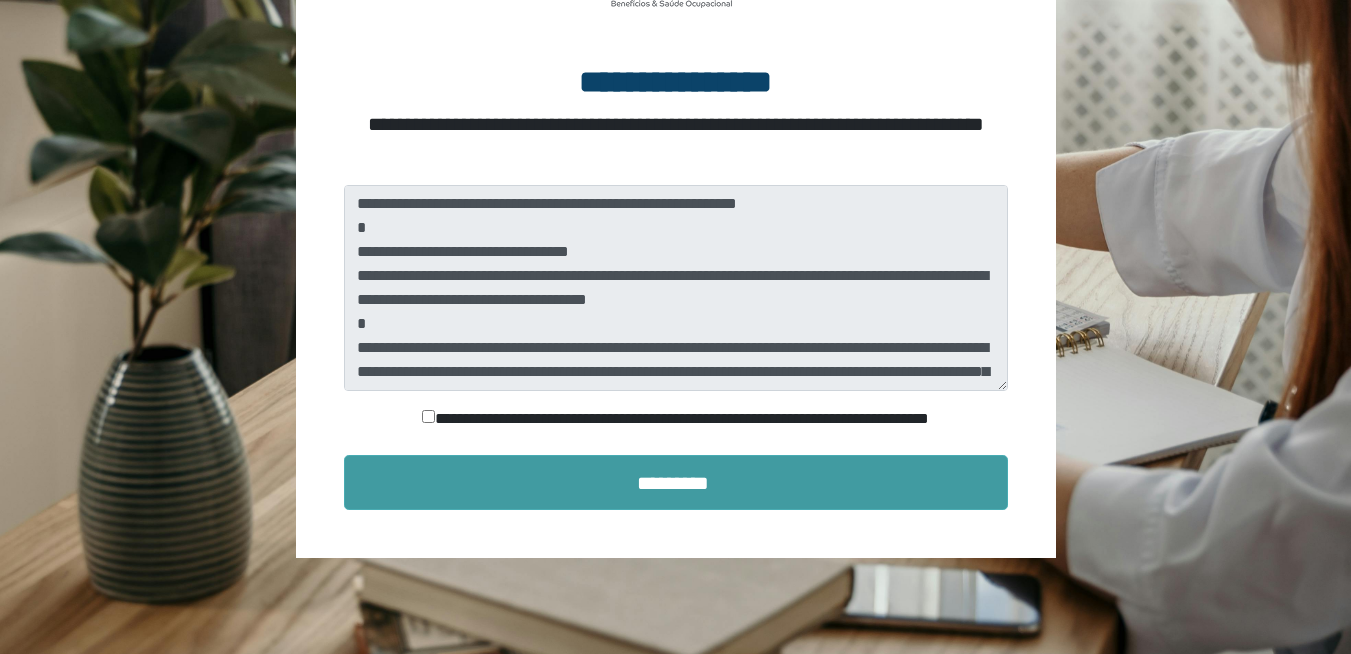 click on "*********" at bounding box center (676, 482) 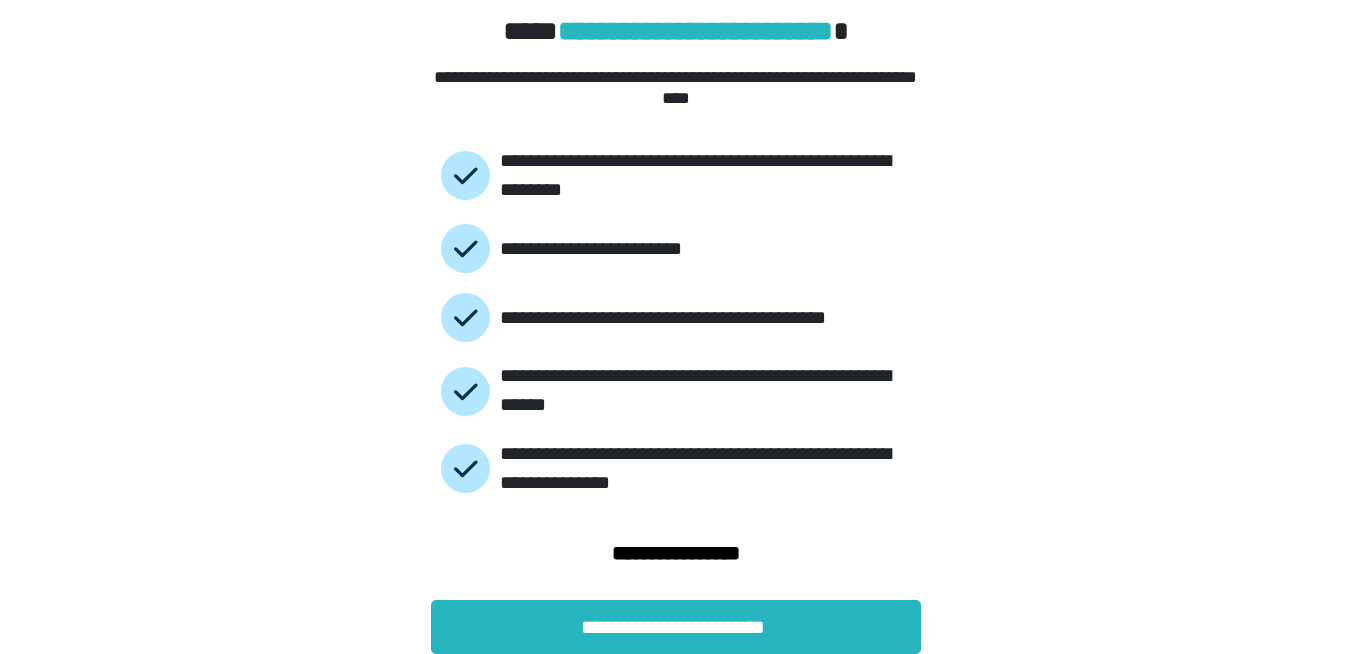 scroll, scrollTop: 88, scrollLeft: 0, axis: vertical 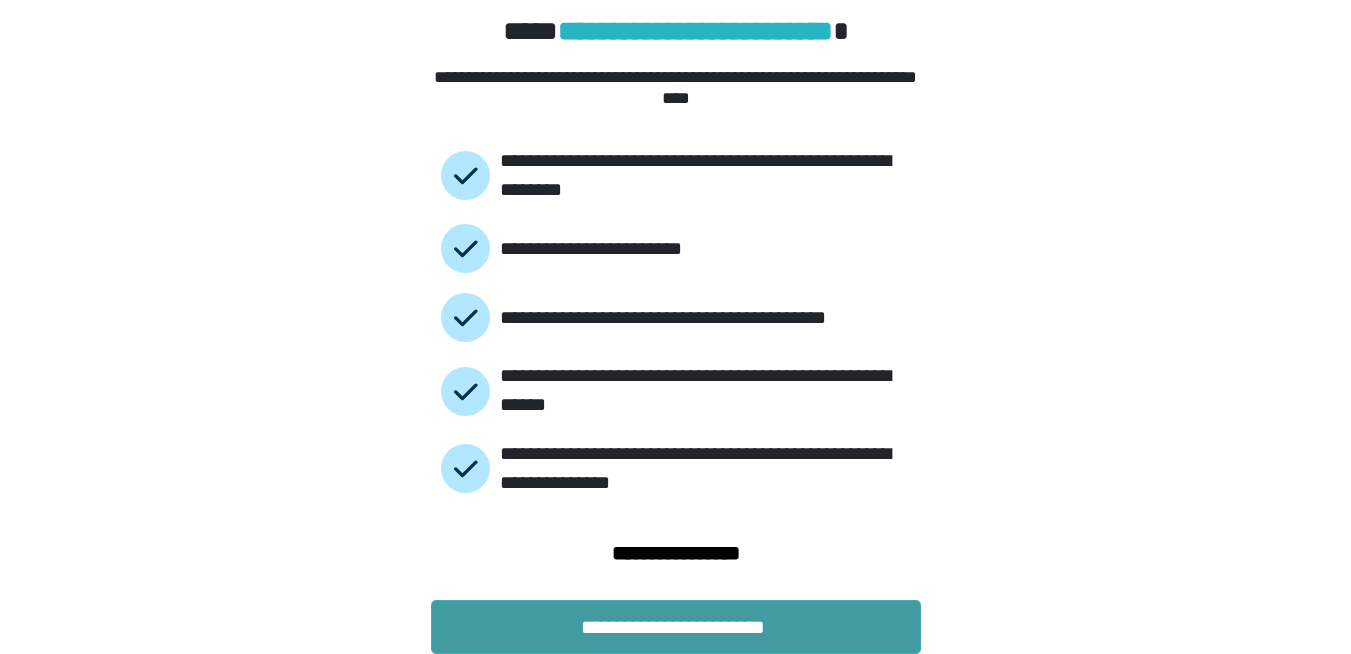 click on "**********" at bounding box center (676, 627) 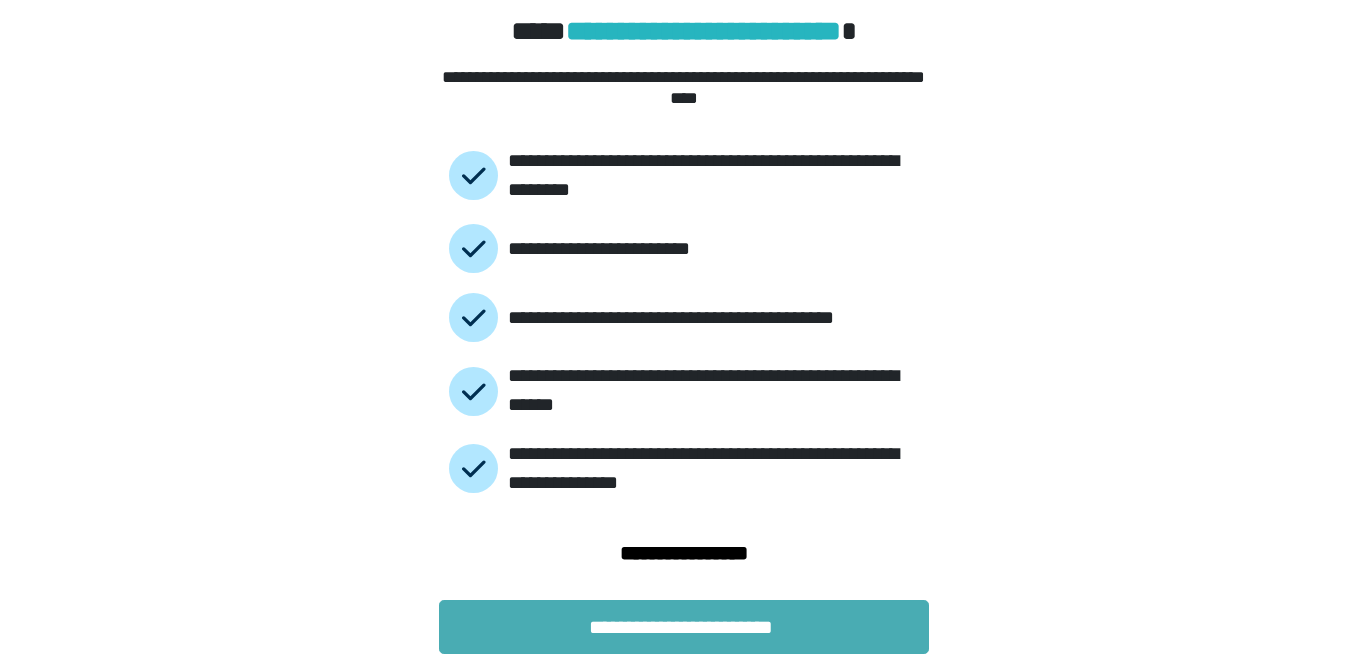 scroll, scrollTop: 0, scrollLeft: 0, axis: both 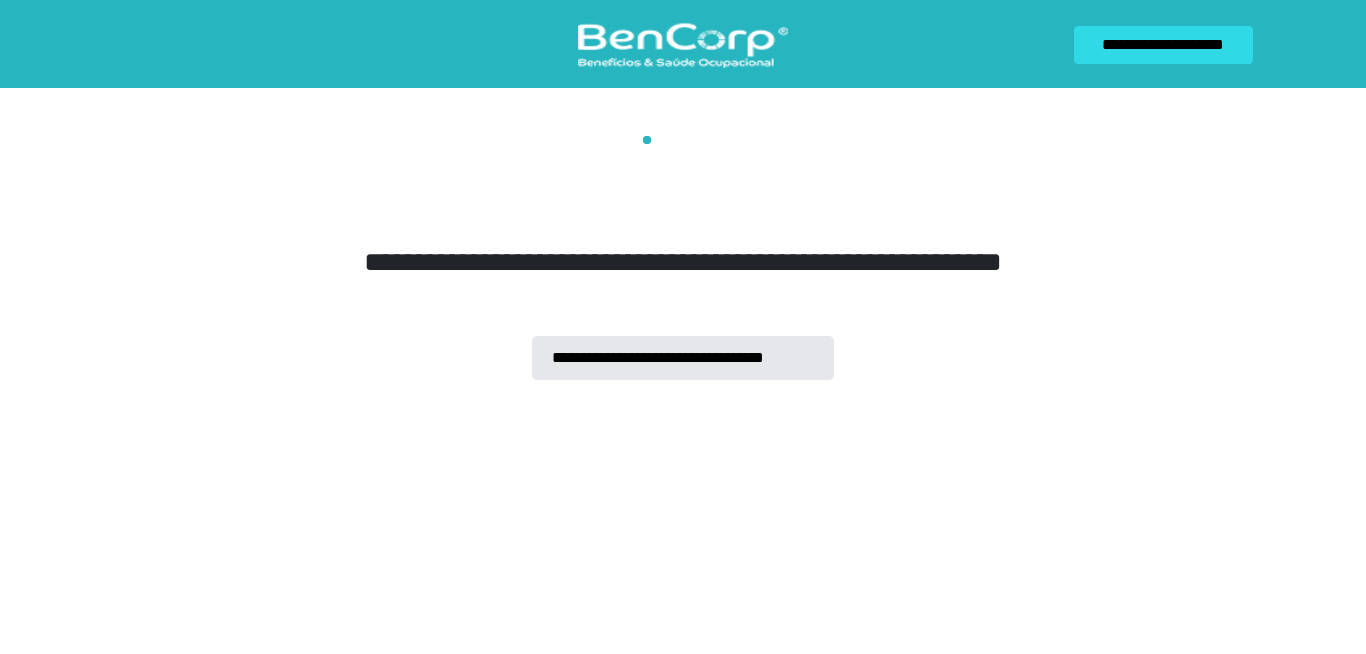 click on "**********" at bounding box center (683, 258) 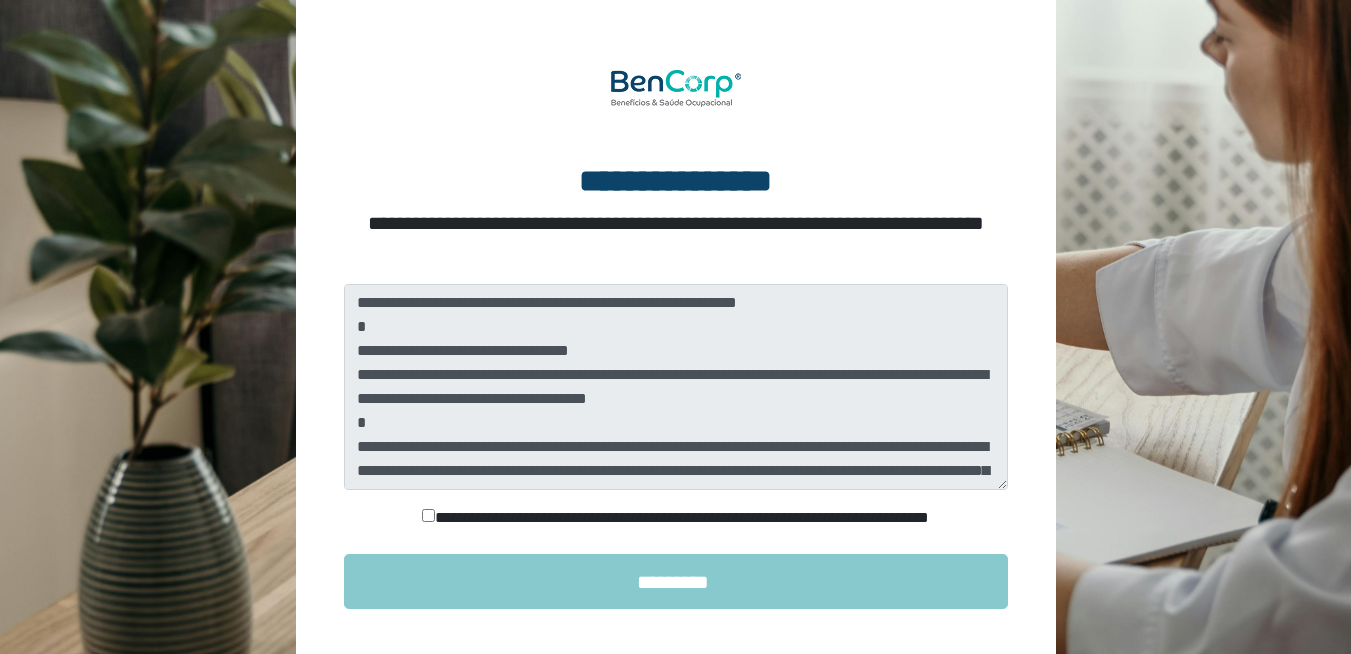 scroll, scrollTop: 227, scrollLeft: 0, axis: vertical 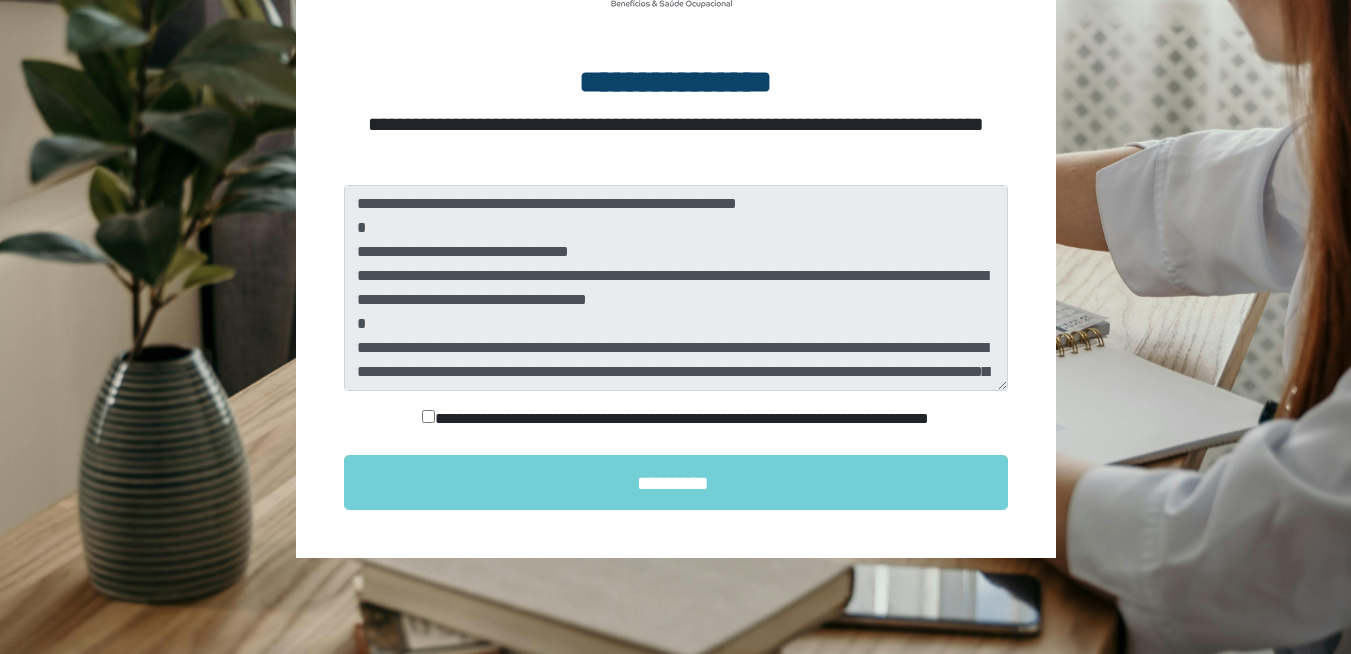 click on "**********" at bounding box center [676, 419] 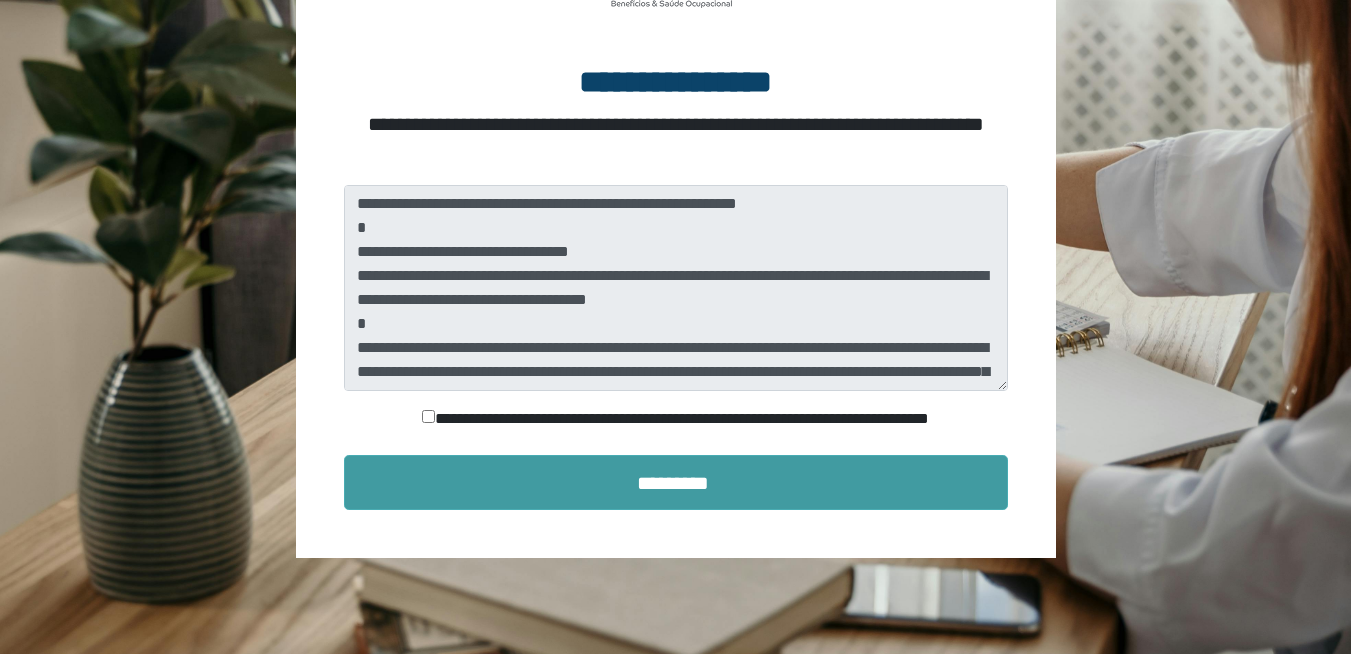click on "*********" at bounding box center [676, 482] 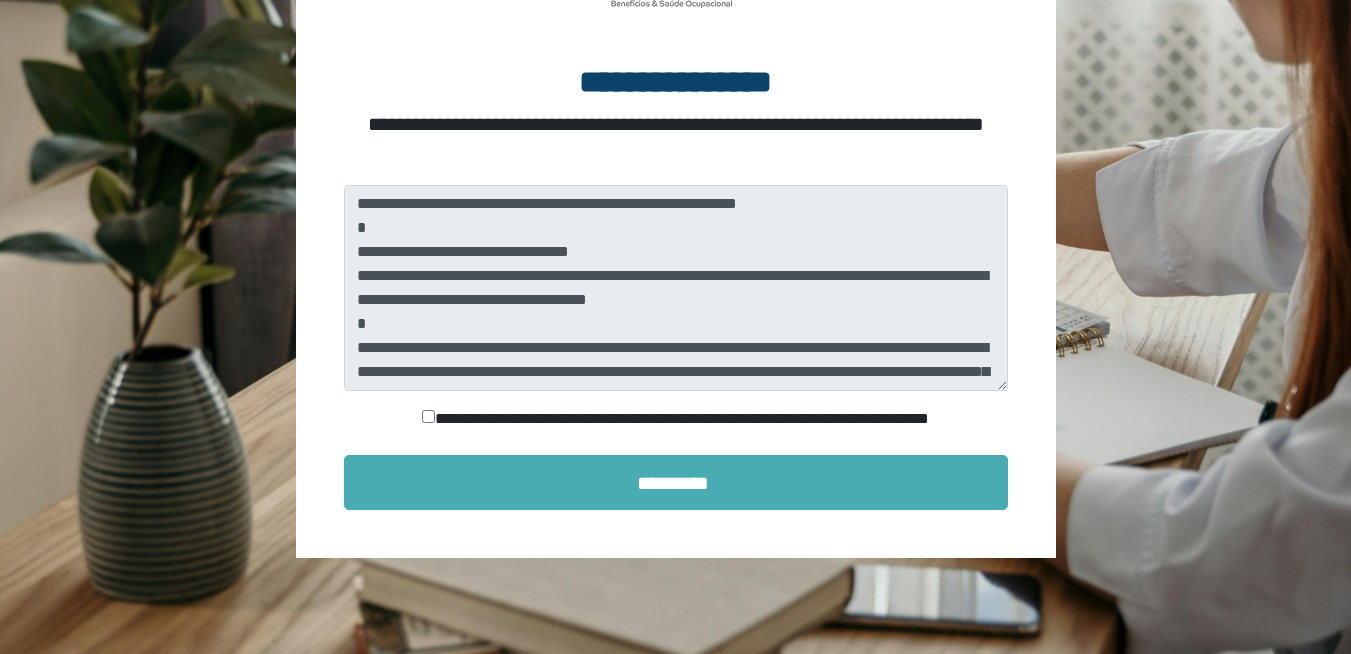 scroll, scrollTop: 88, scrollLeft: 0, axis: vertical 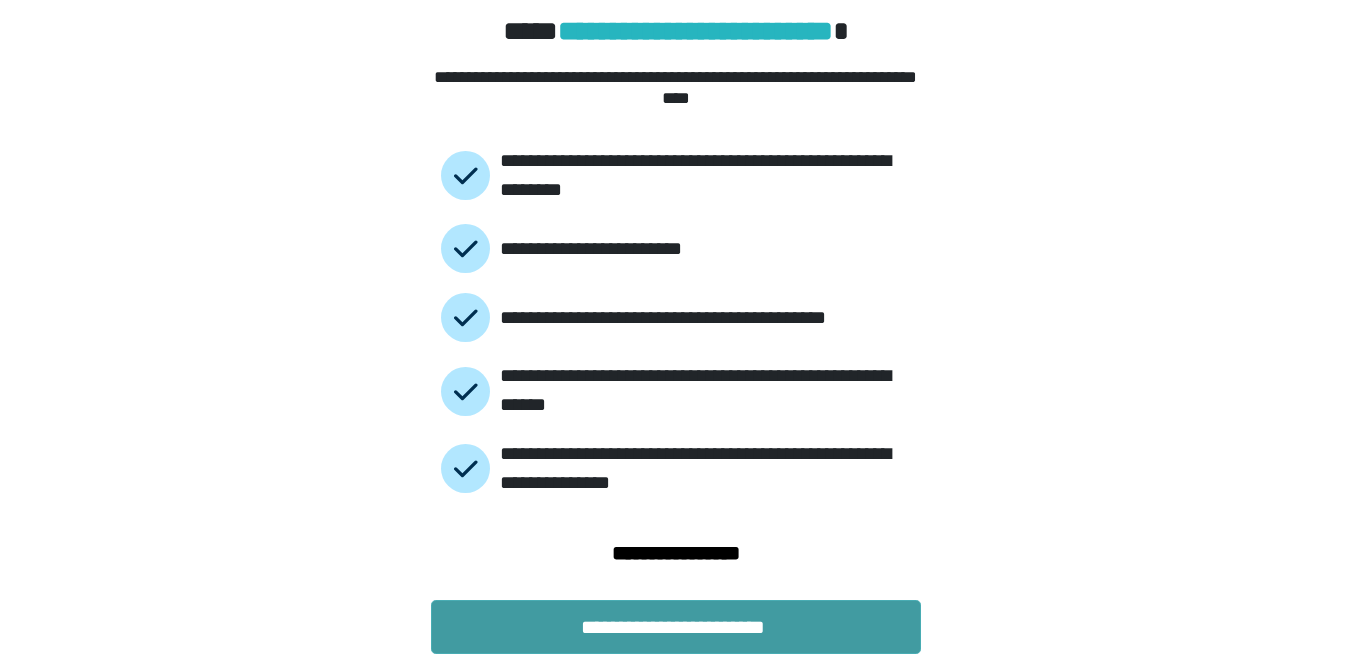 click on "**********" at bounding box center [676, 627] 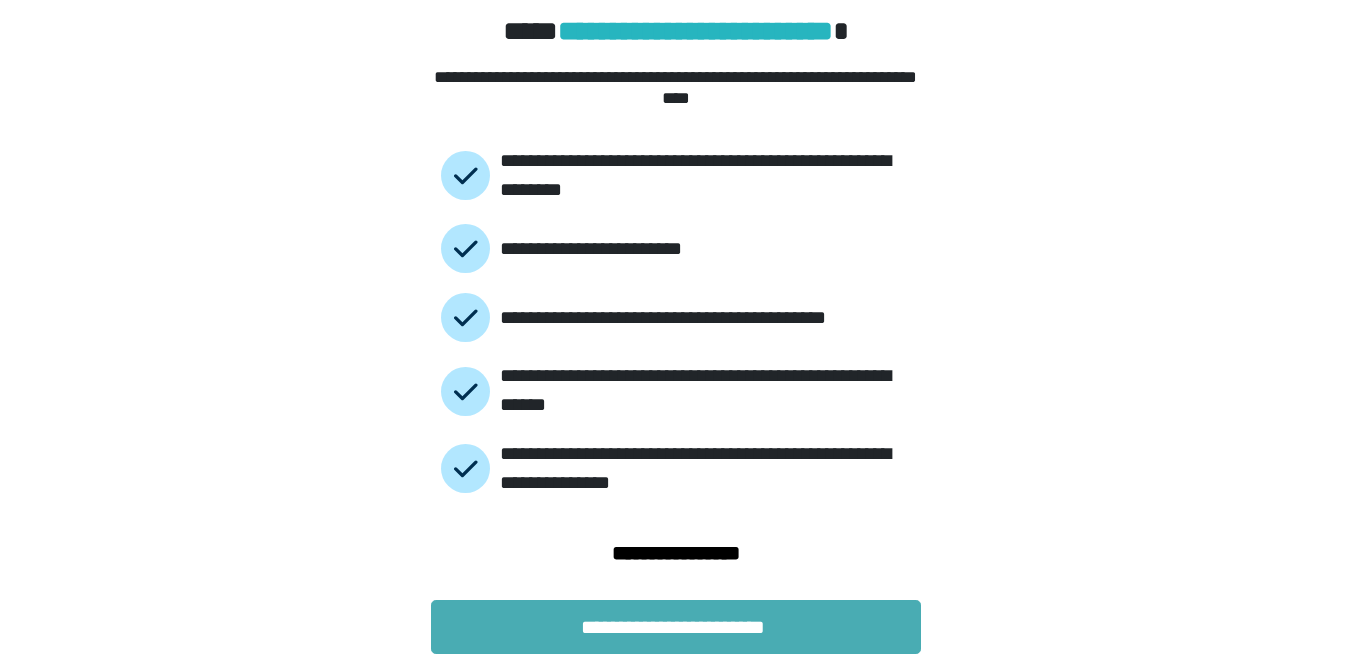 scroll, scrollTop: 0, scrollLeft: 0, axis: both 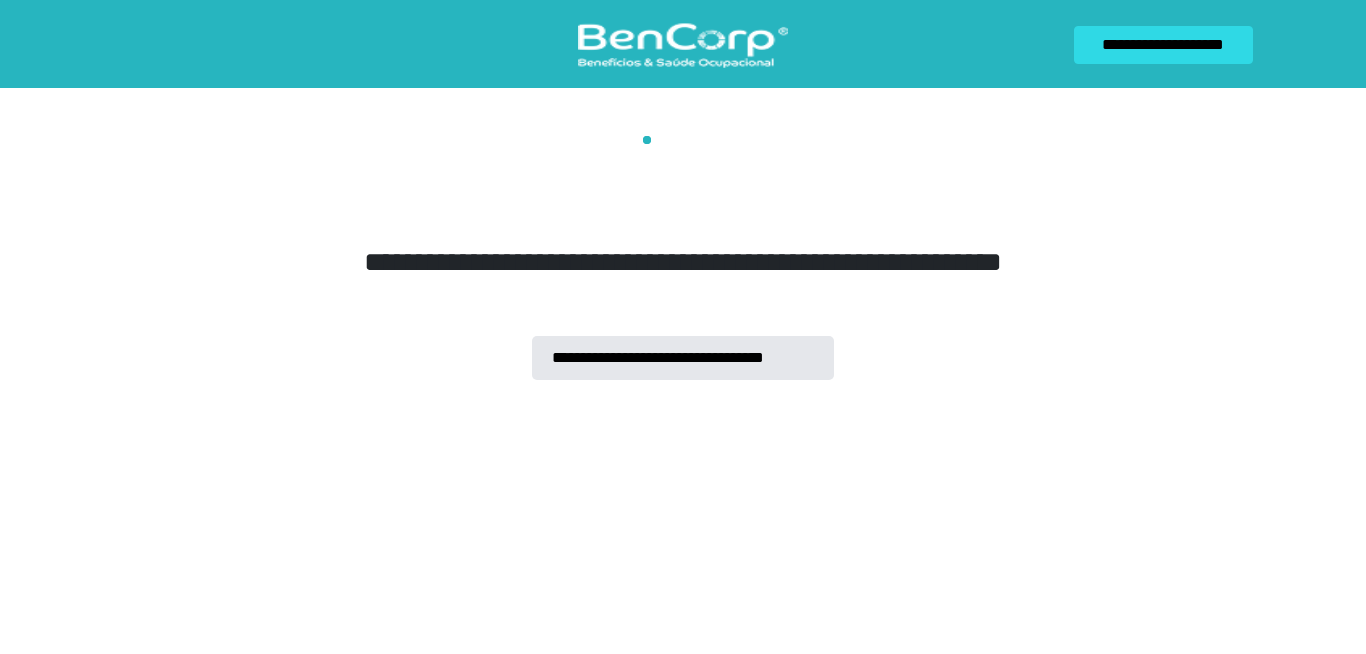 click on "**********" at bounding box center [683, 258] 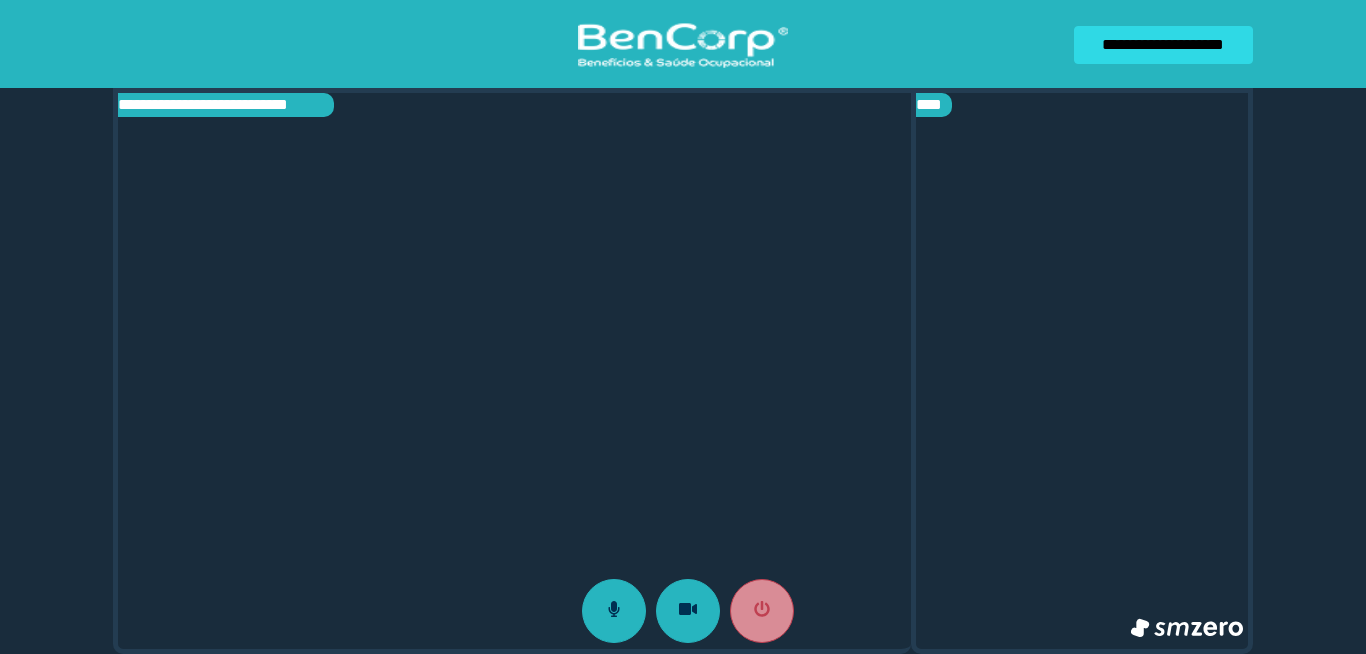 click on "**********" at bounding box center (683, 327) 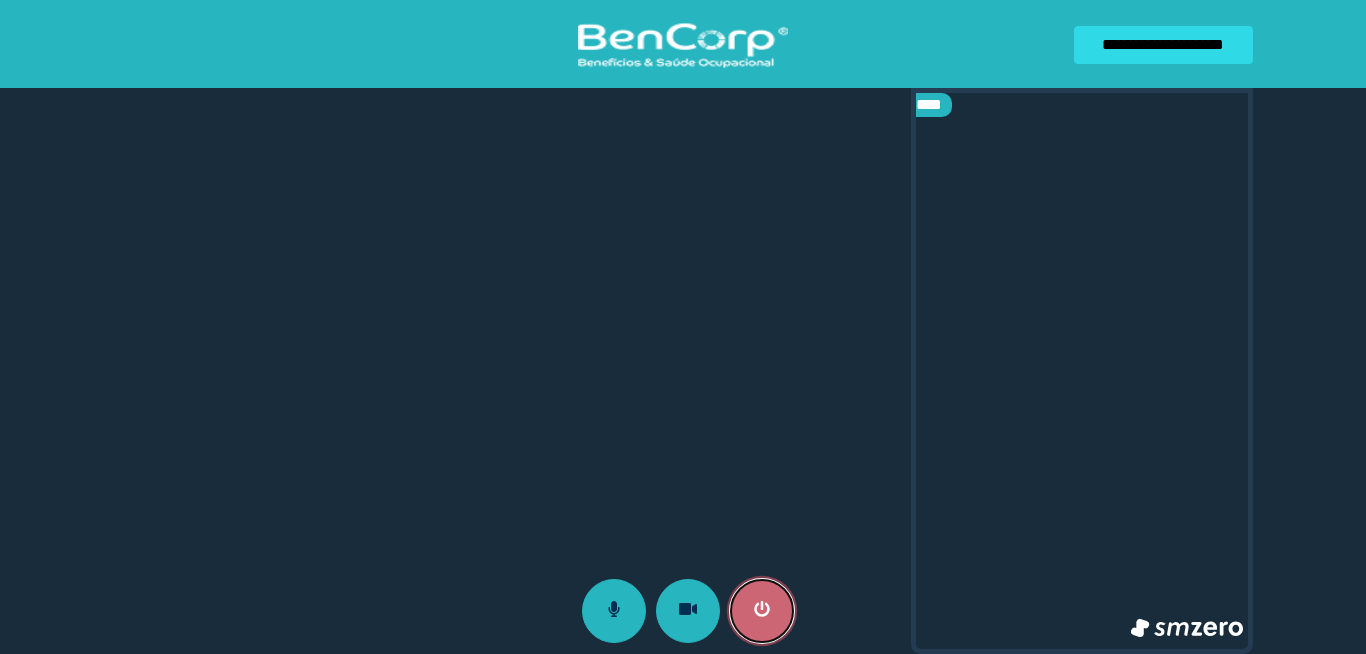 click 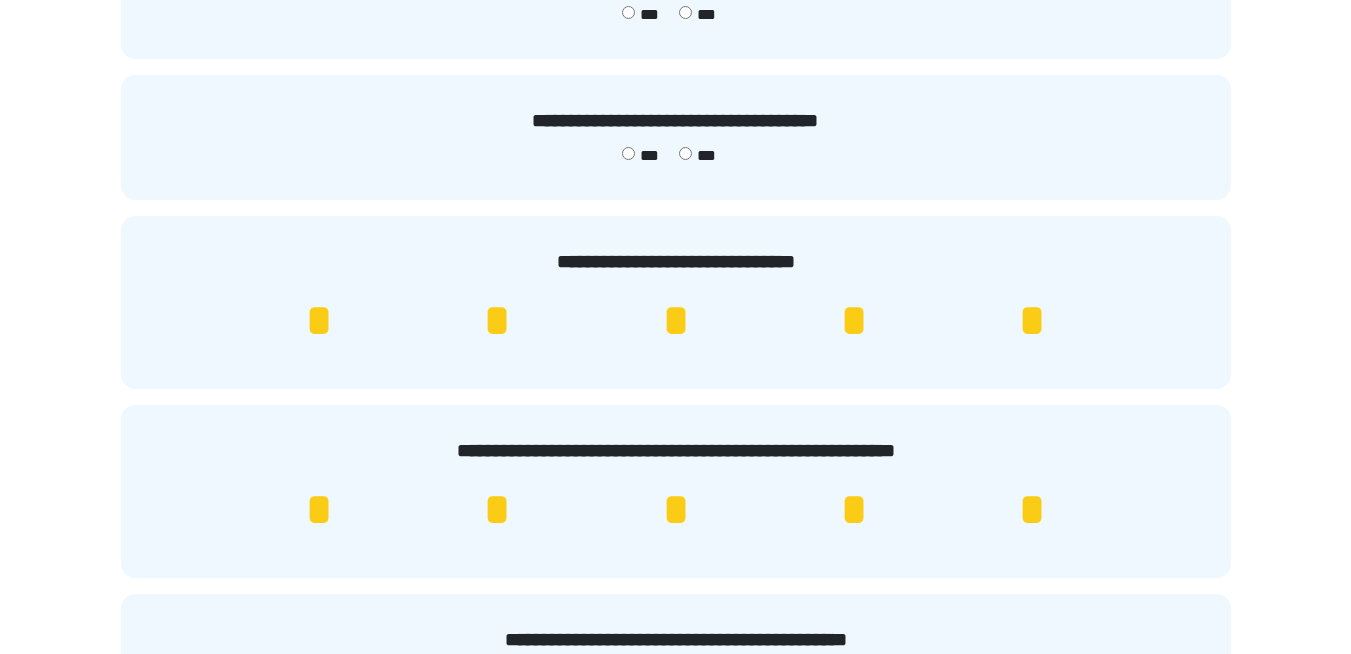 scroll, scrollTop: 240, scrollLeft: 0, axis: vertical 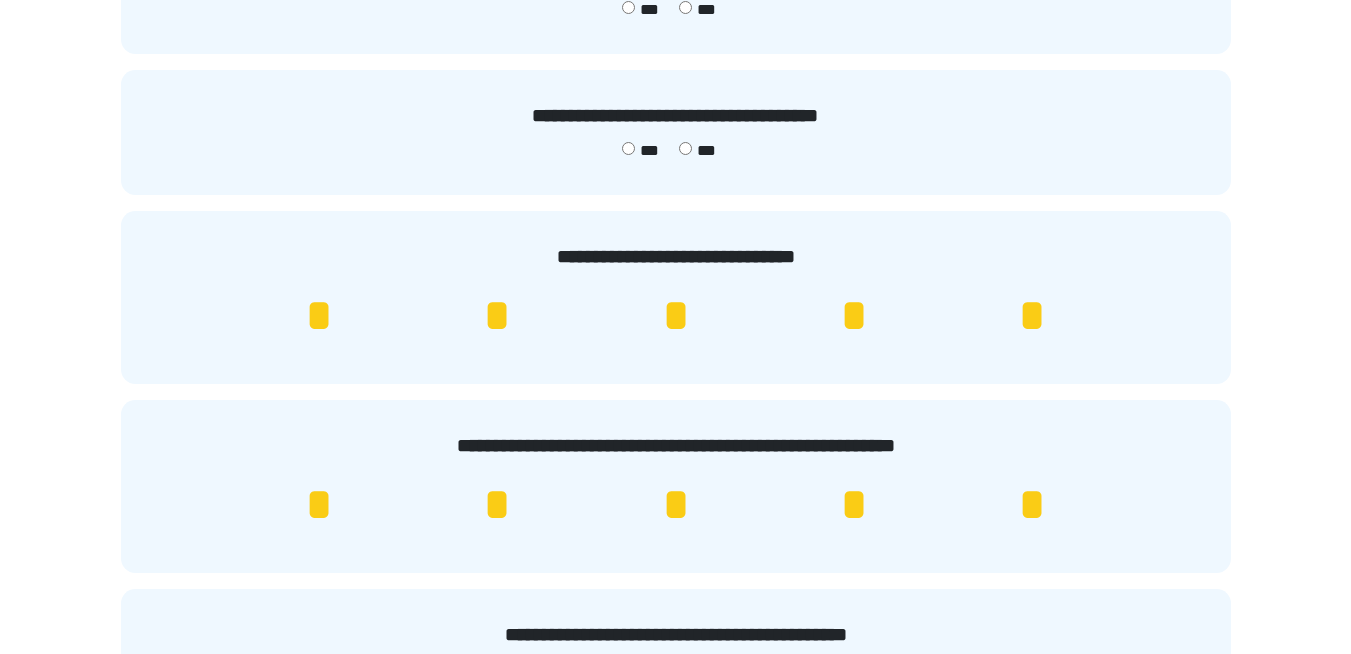 drag, startPoint x: 1037, startPoint y: 317, endPoint x: 1015, endPoint y: 354, distance: 43.046486 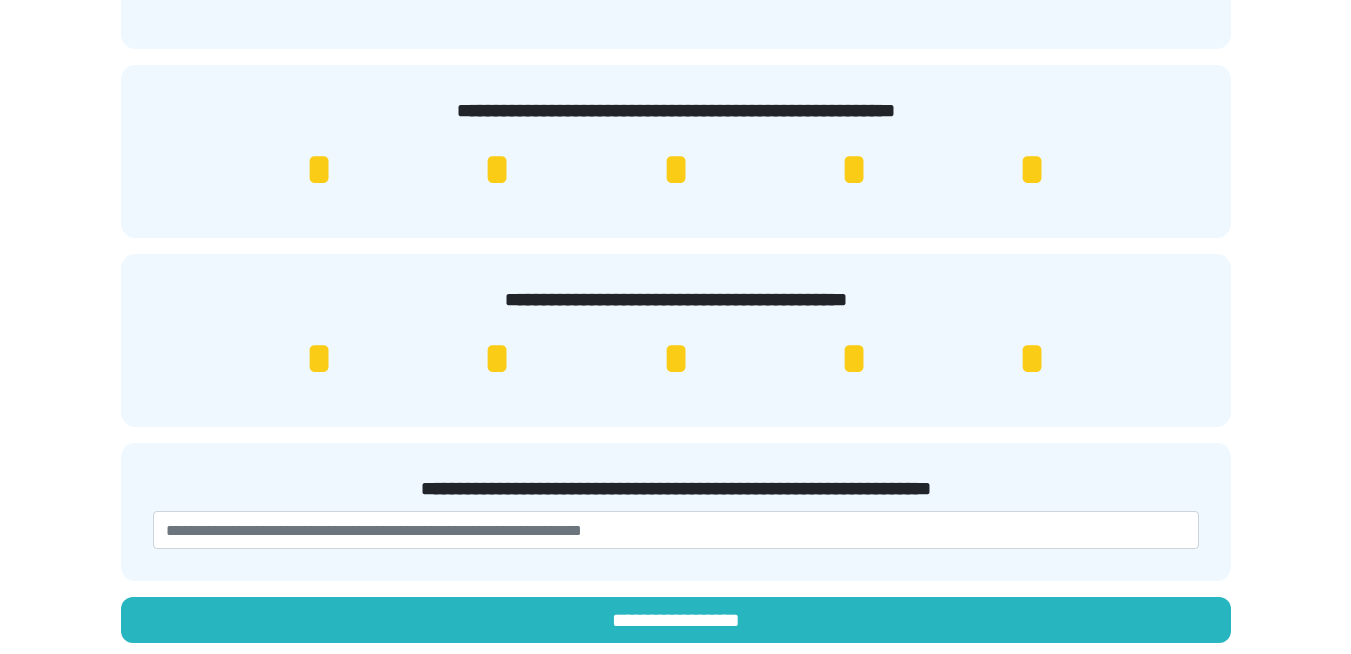 scroll, scrollTop: 580, scrollLeft: 0, axis: vertical 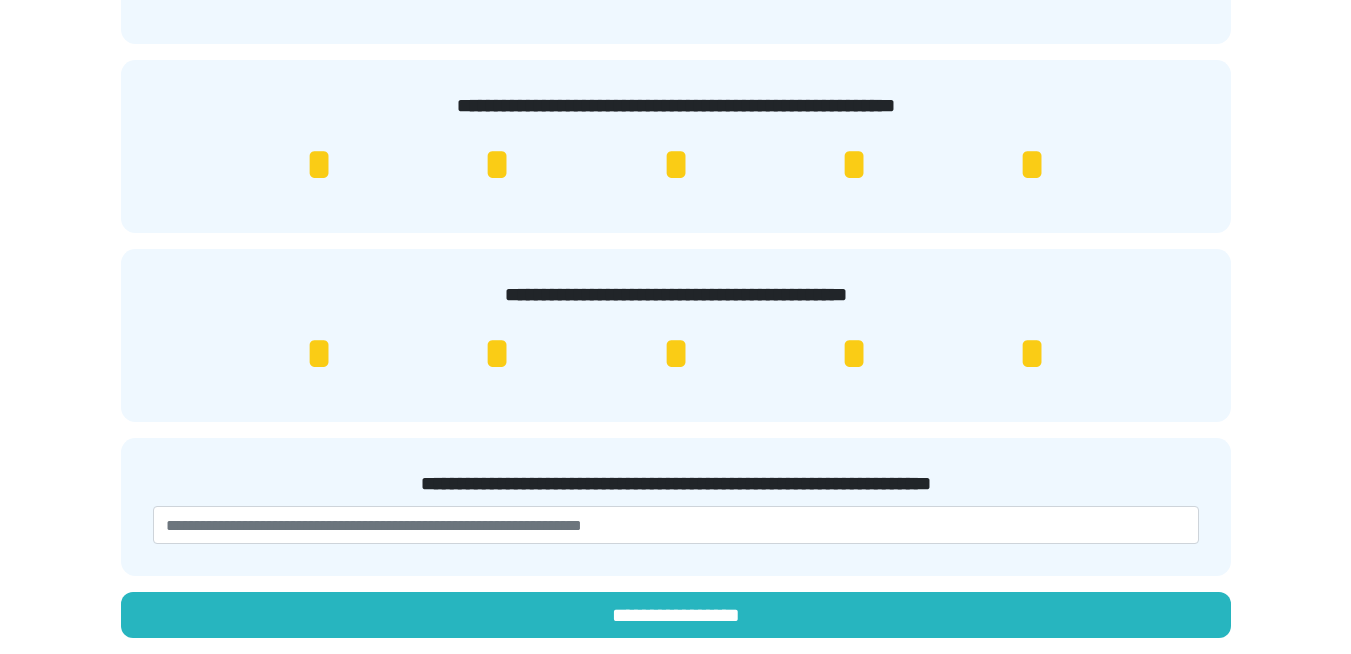 click on "*" at bounding box center [1031, 354] 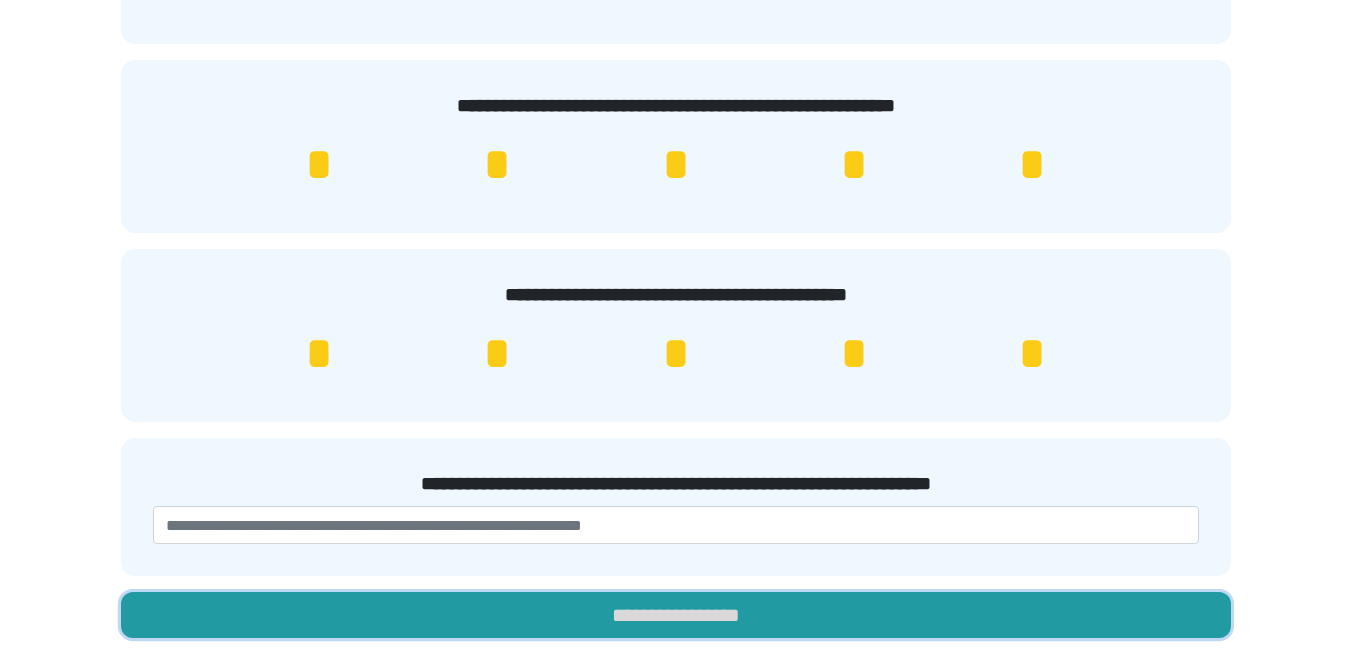 click on "**********" at bounding box center [676, 615] 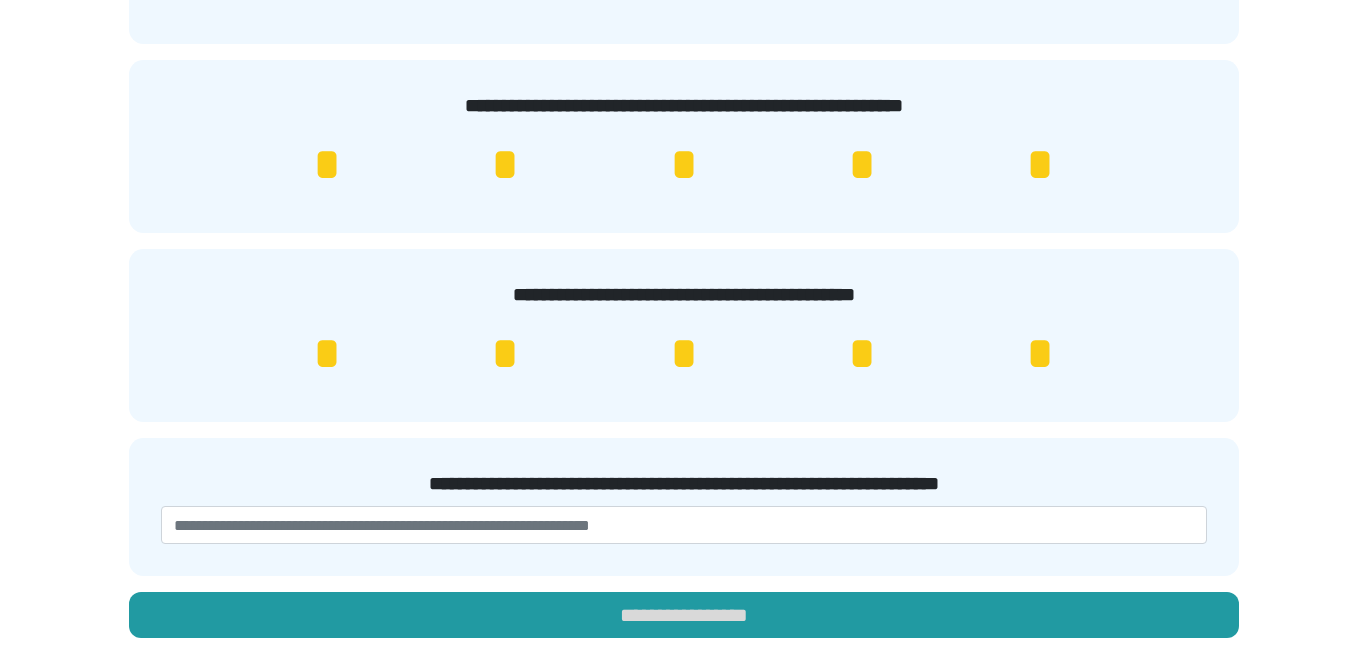scroll, scrollTop: 0, scrollLeft: 0, axis: both 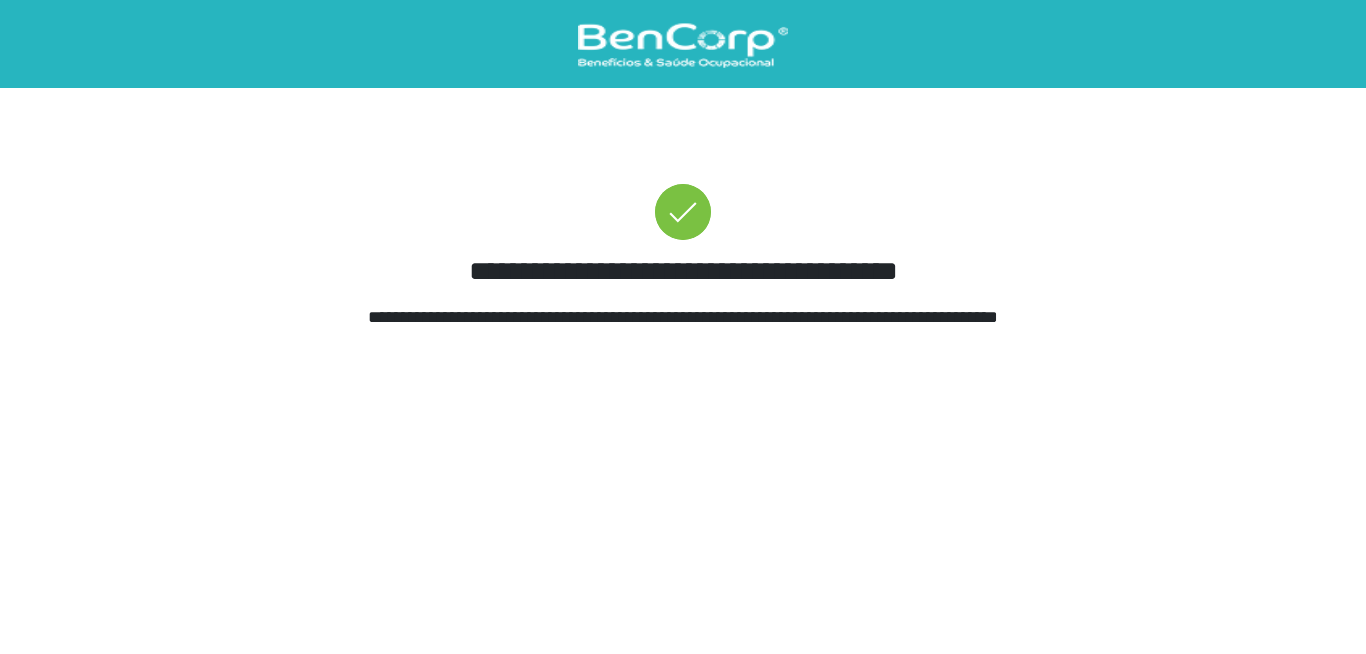 click on "**********" at bounding box center [683, 178] 